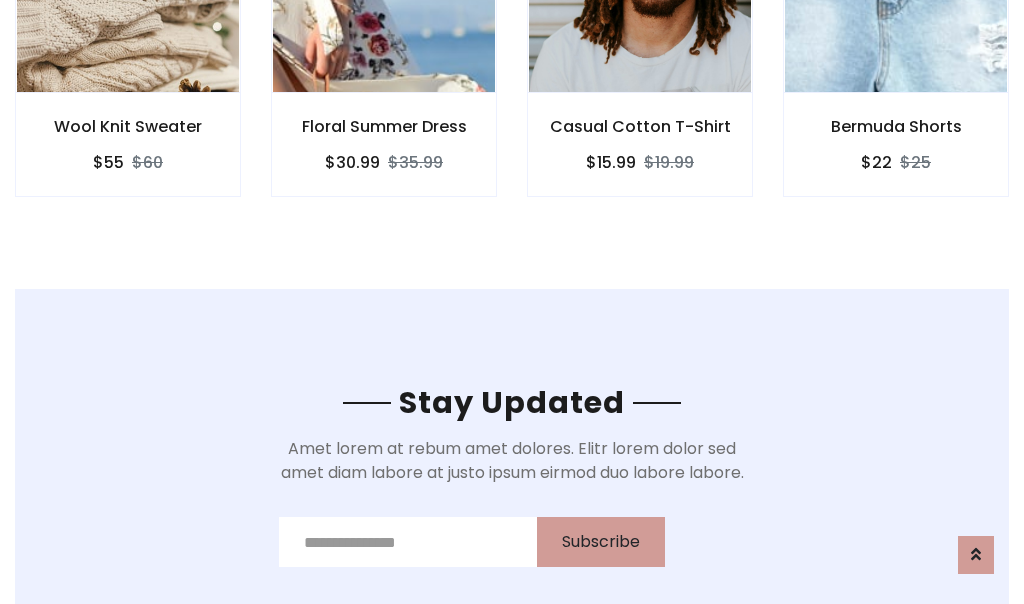 scroll, scrollTop: 3012, scrollLeft: 0, axis: vertical 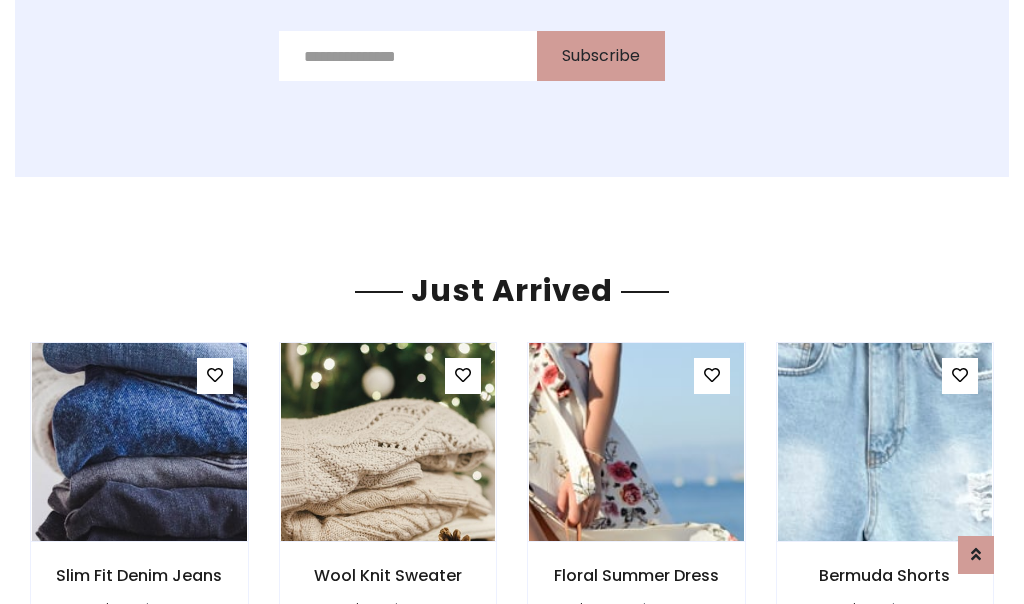 click on "Casual Cotton T-Shirt
$15.99
$19.99" at bounding box center (640, -428) 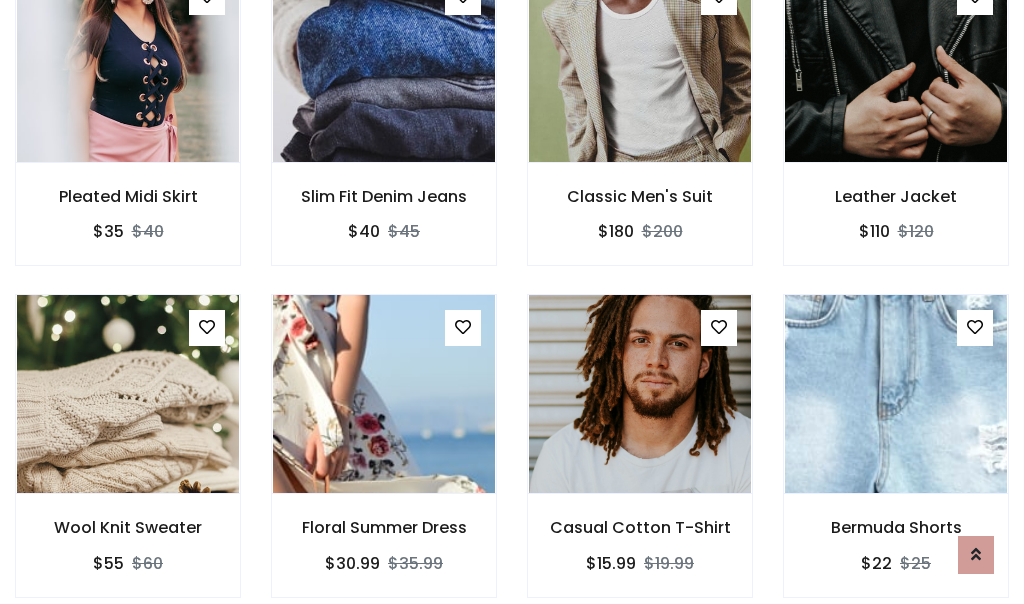 click on "Casual Cotton T-Shirt
$15.99
$19.99" at bounding box center (640, 459) 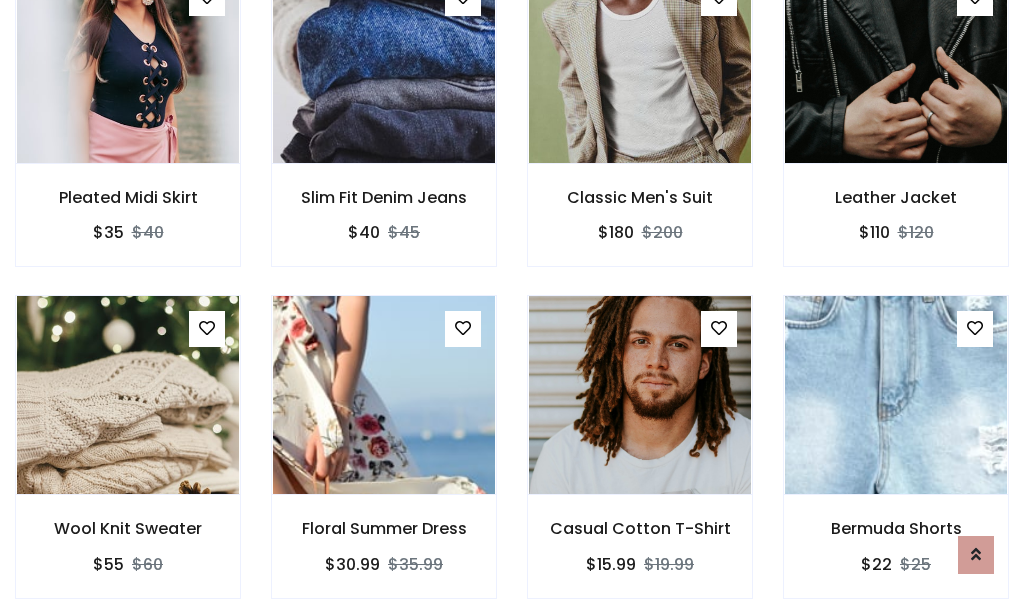 click on "Casual Cotton T-Shirt
$15.99
$19.99" at bounding box center (640, 460) 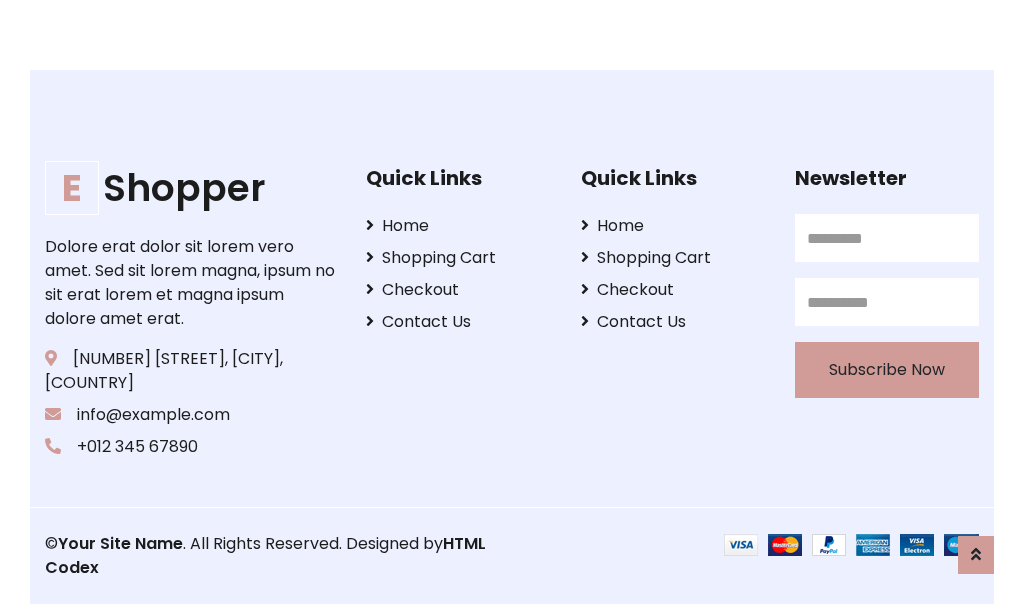 scroll, scrollTop: 3807, scrollLeft: 0, axis: vertical 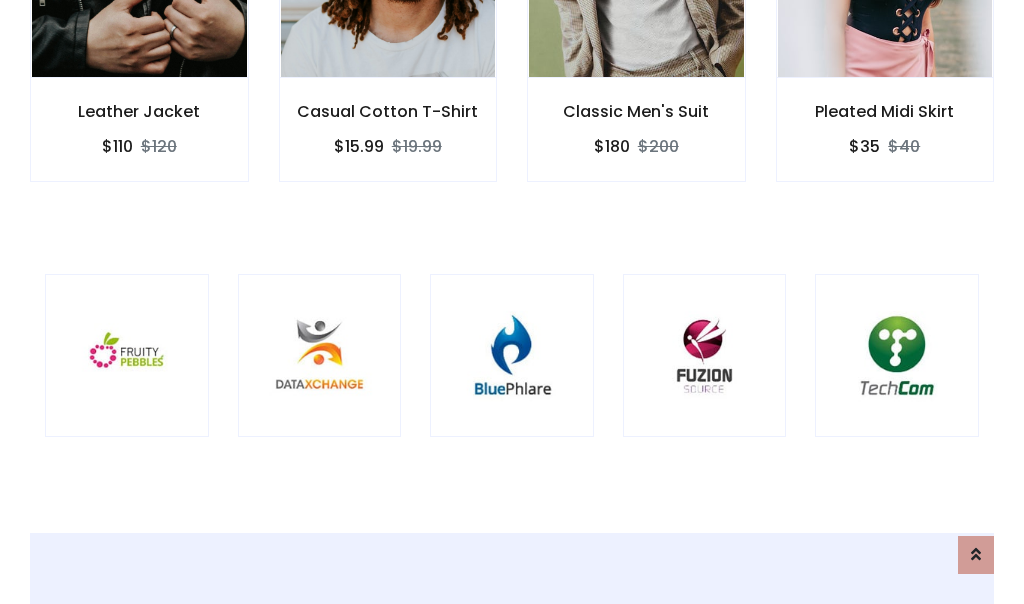 click at bounding box center [512, 356] 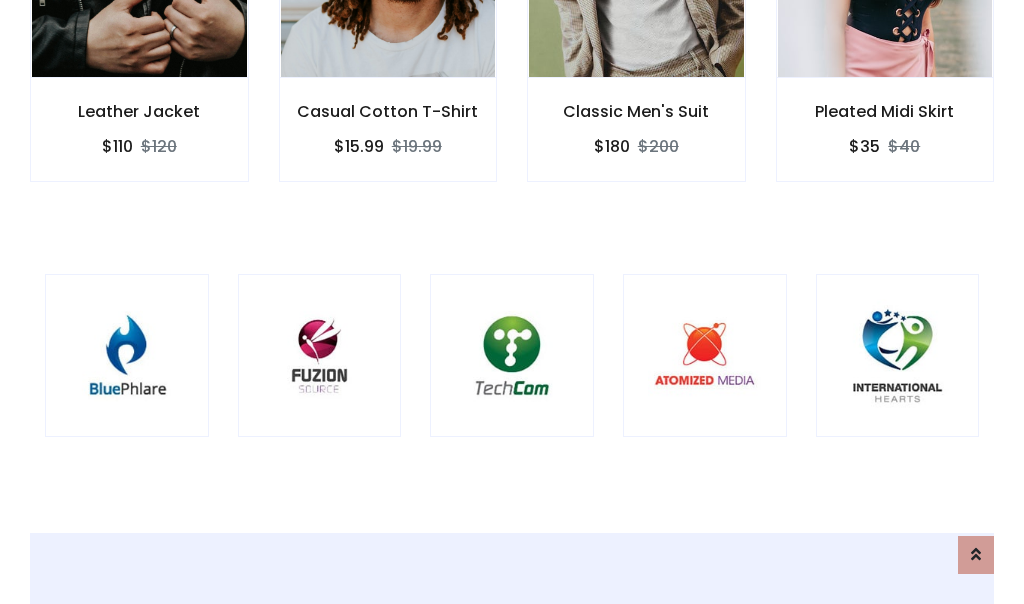 click at bounding box center [512, 356] 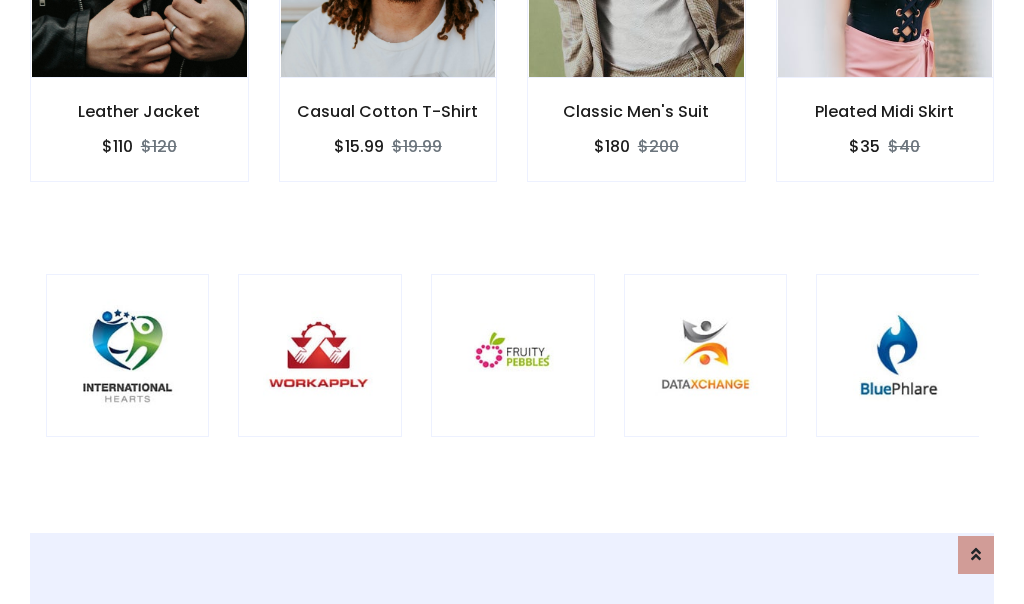 scroll, scrollTop: 0, scrollLeft: 0, axis: both 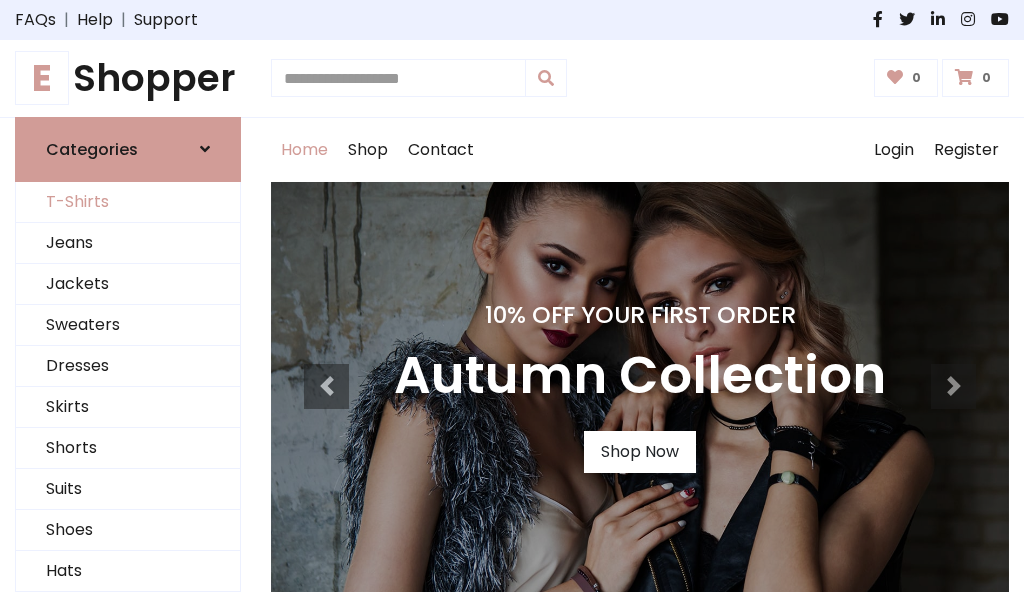 click on "T-Shirts" at bounding box center (128, 202) 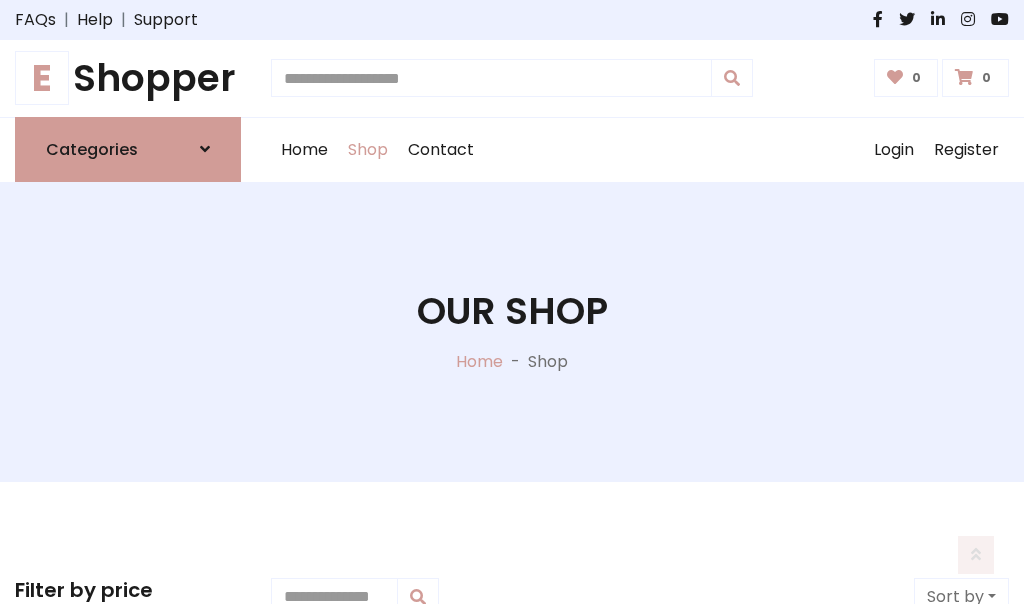 scroll, scrollTop: 802, scrollLeft: 0, axis: vertical 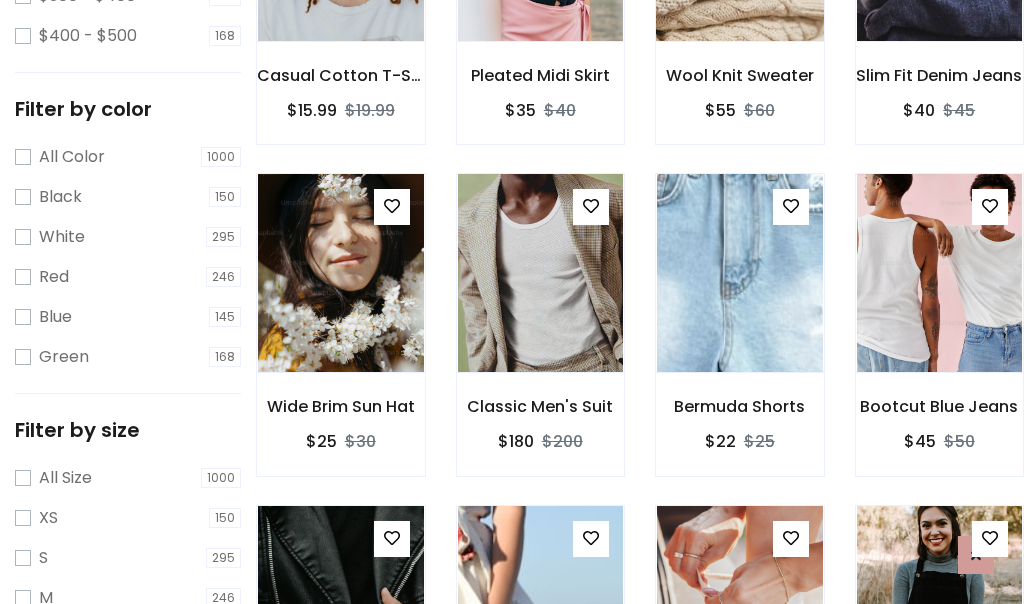click at bounding box center (739, -58) 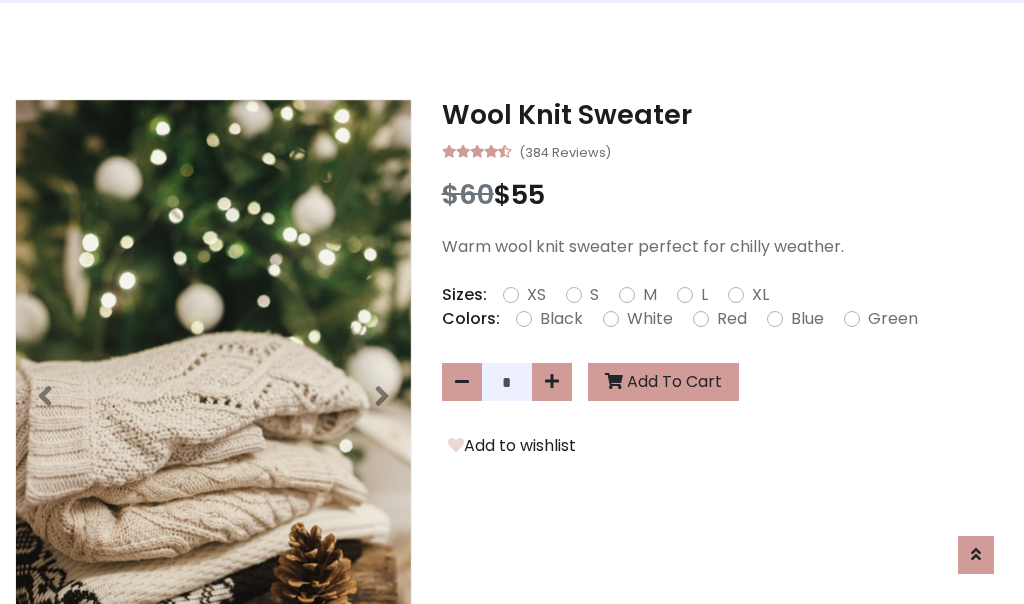 scroll, scrollTop: 0, scrollLeft: 0, axis: both 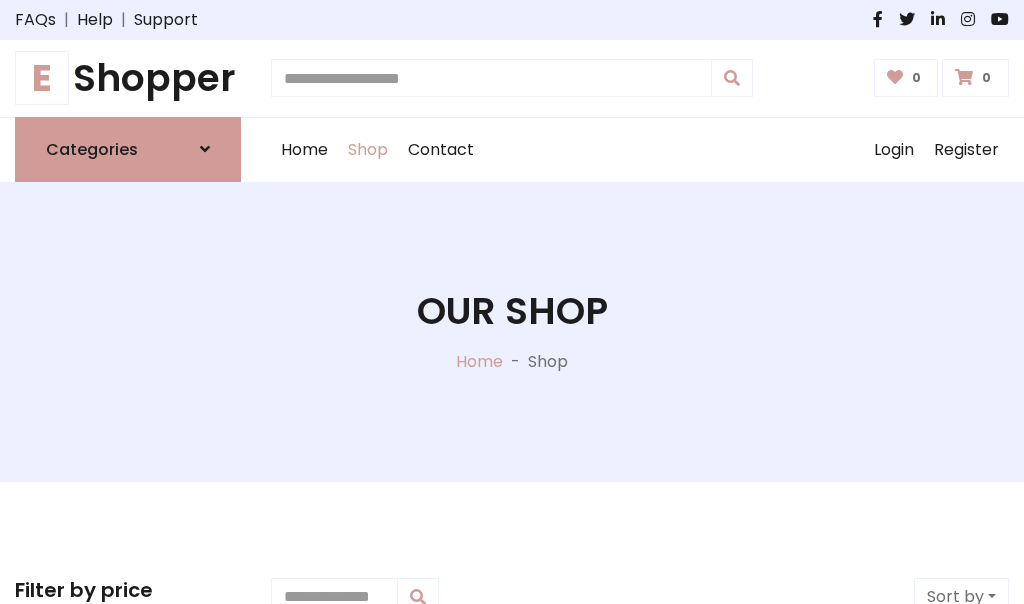 click on "E Shopper" at bounding box center (128, 78) 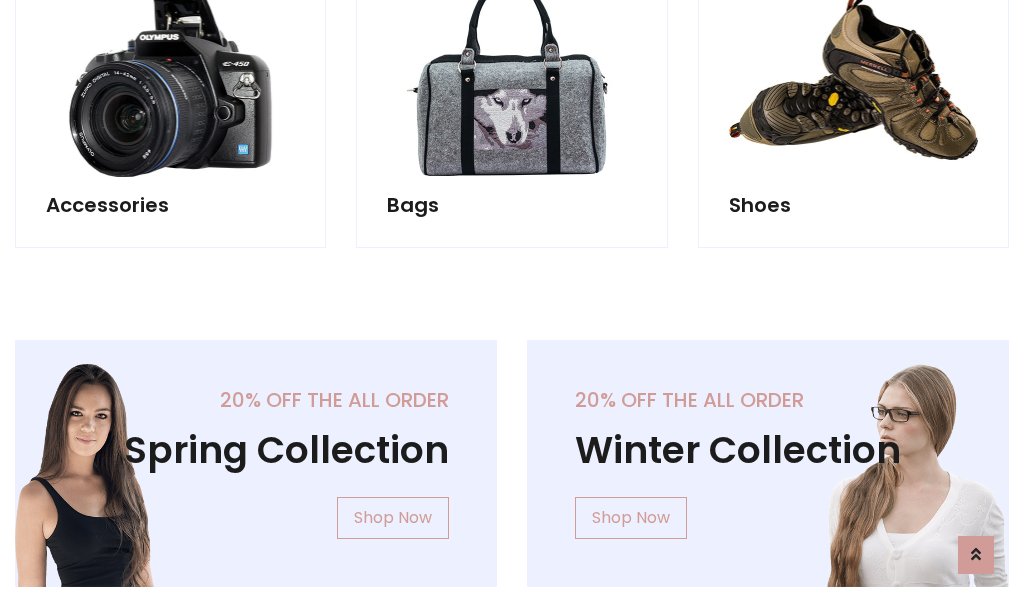 scroll, scrollTop: 1943, scrollLeft: 0, axis: vertical 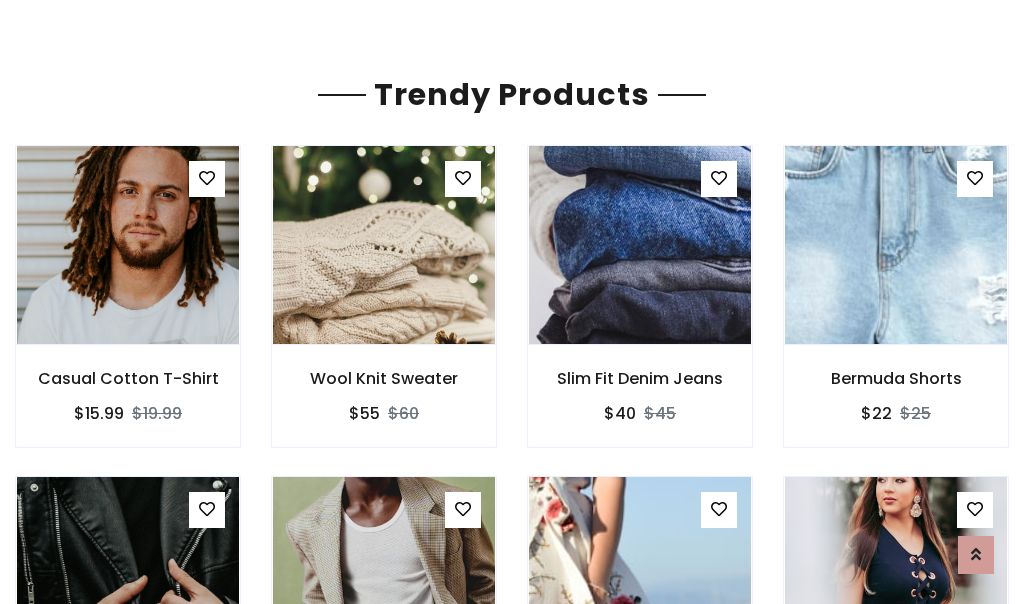 click on "Shop" at bounding box center [368, -1793] 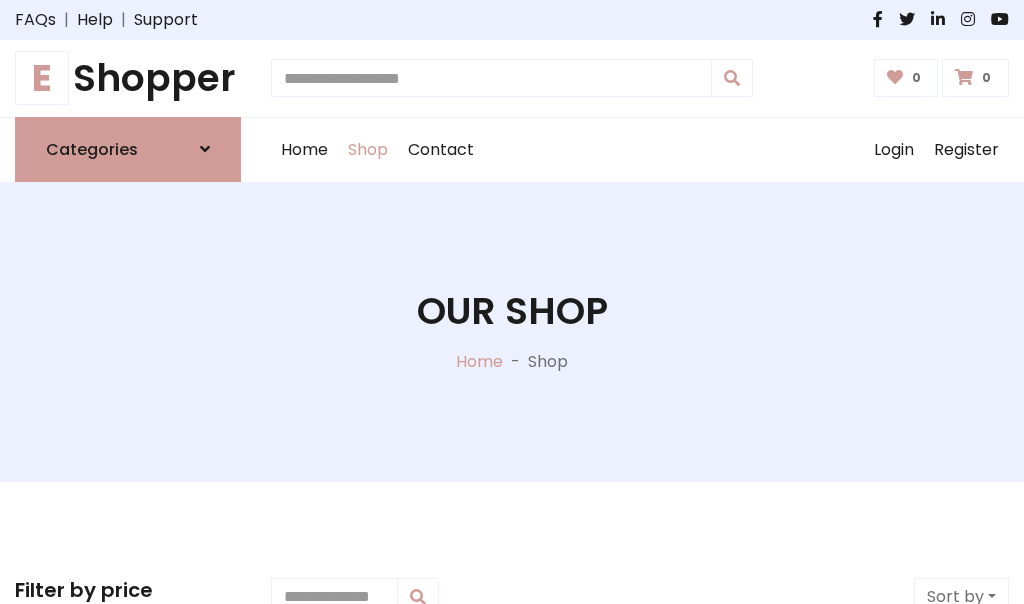 scroll, scrollTop: 0, scrollLeft: 0, axis: both 